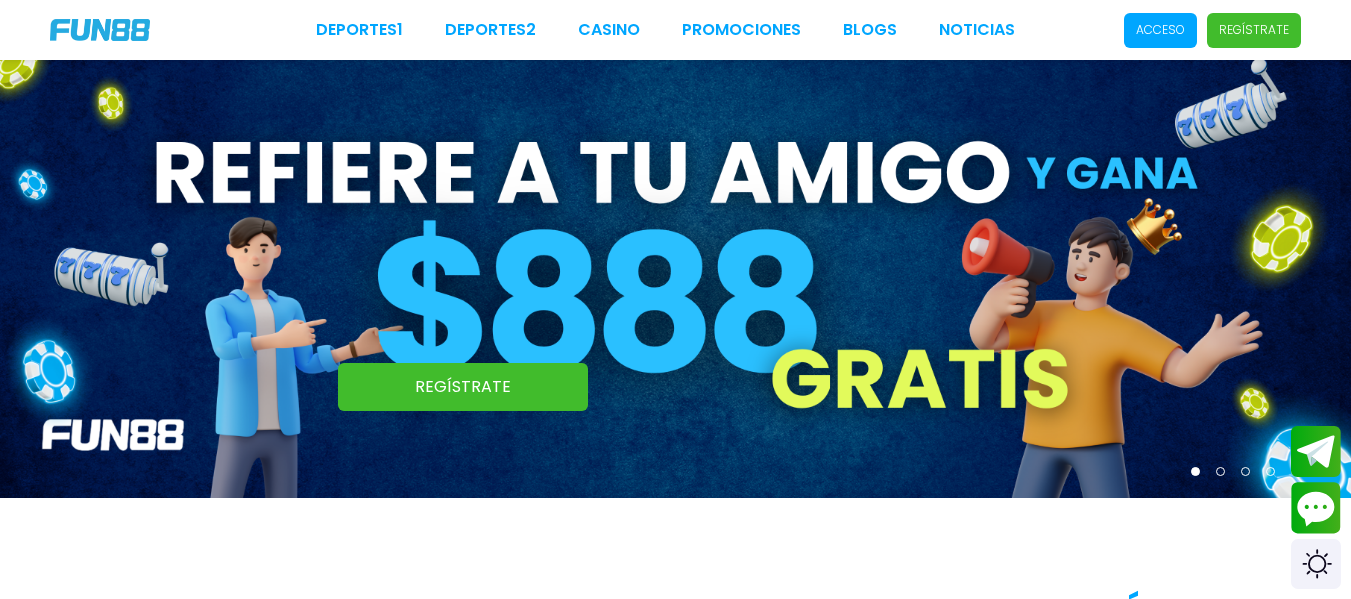 scroll, scrollTop: 0, scrollLeft: 0, axis: both 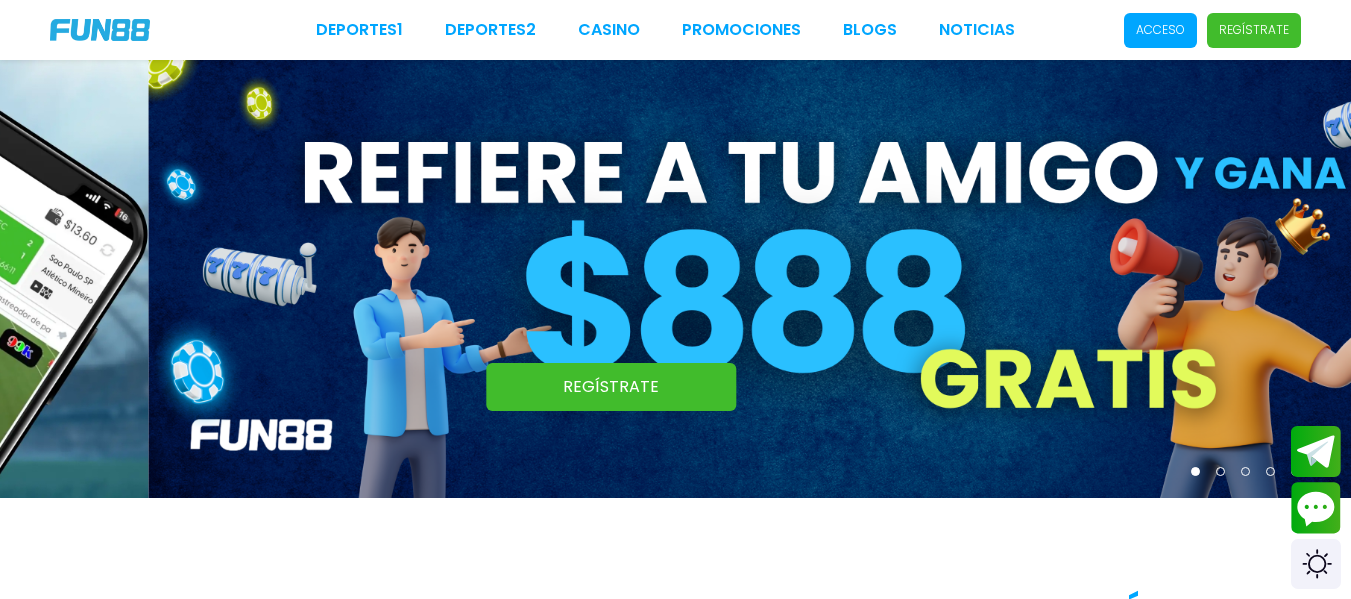 click at bounding box center [823, 279] 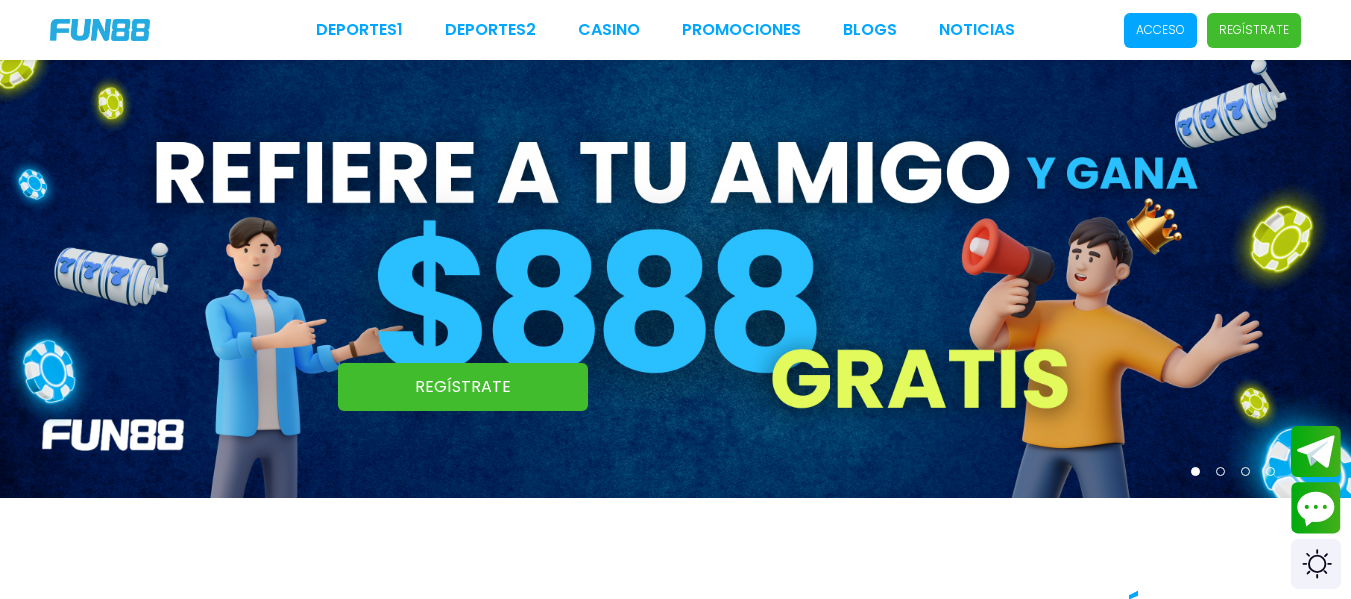 click at bounding box center (675, 279) 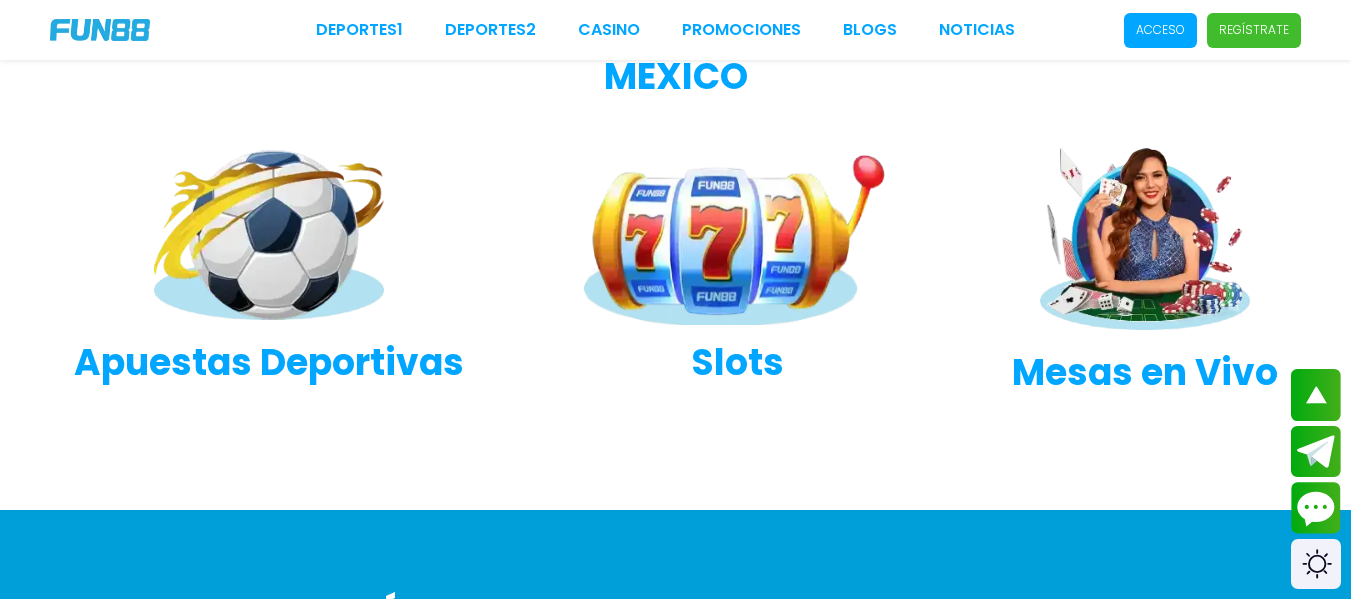 scroll, scrollTop: 593, scrollLeft: 0, axis: vertical 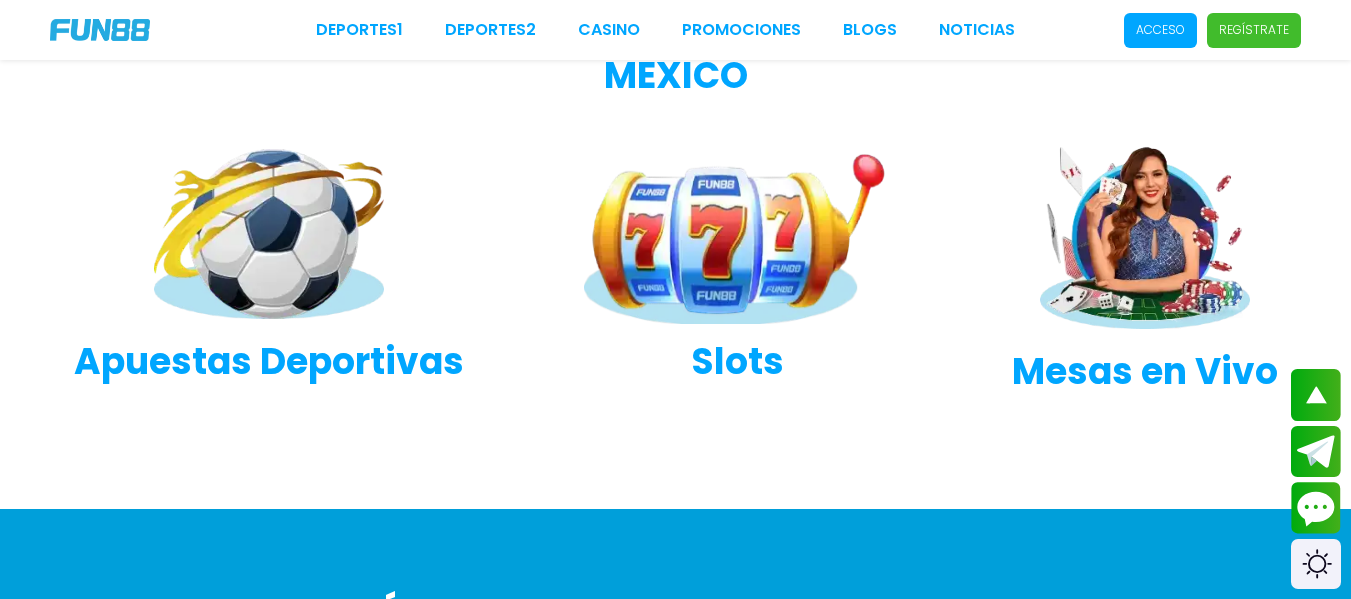 click at bounding box center (269, 234) 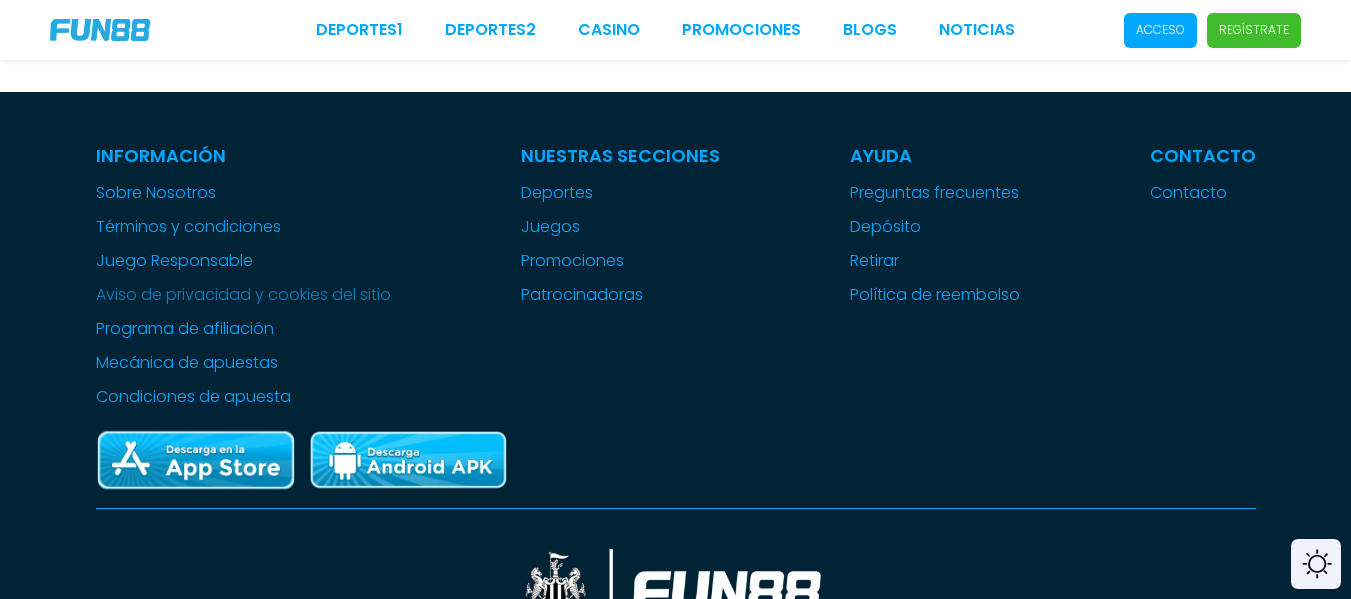 scroll, scrollTop: 0, scrollLeft: 0, axis: both 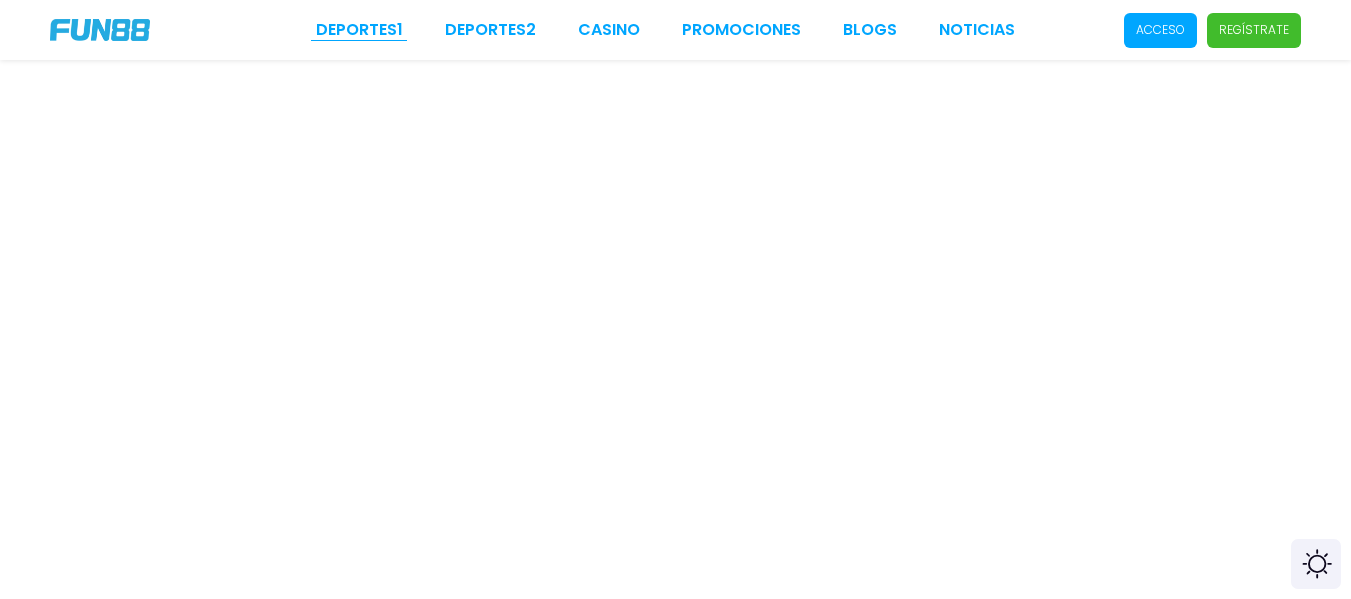 click on "Deportes  1" at bounding box center (359, 30) 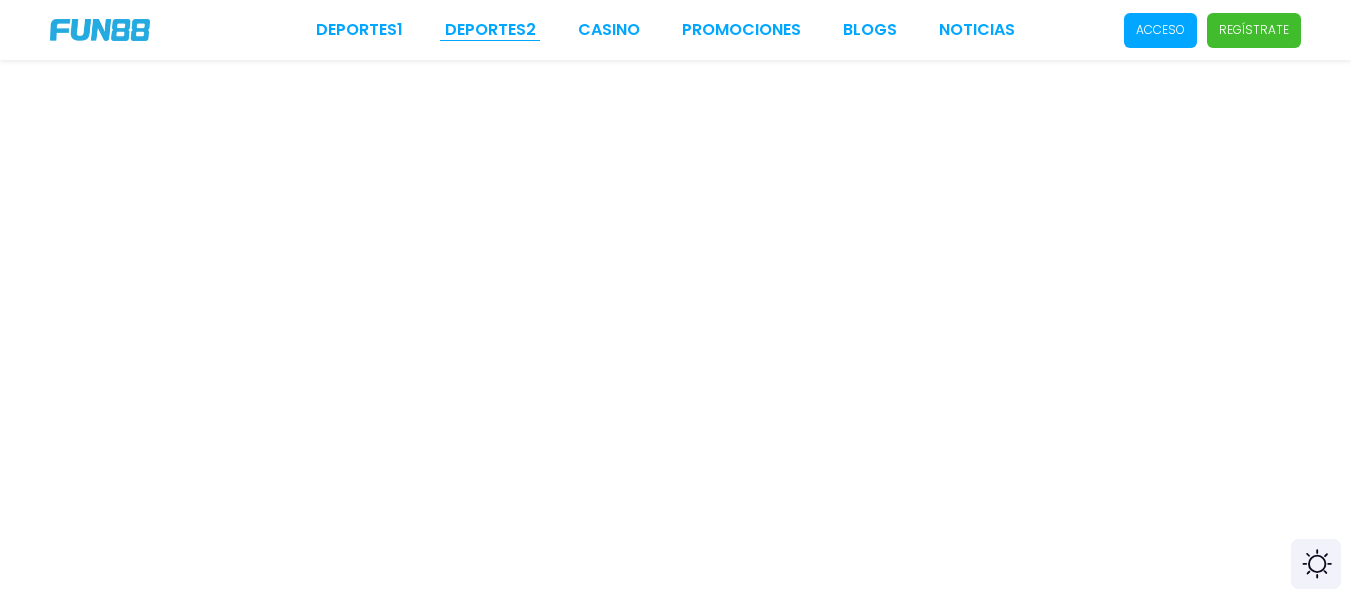 click on "Deportes  2" at bounding box center (490, 30) 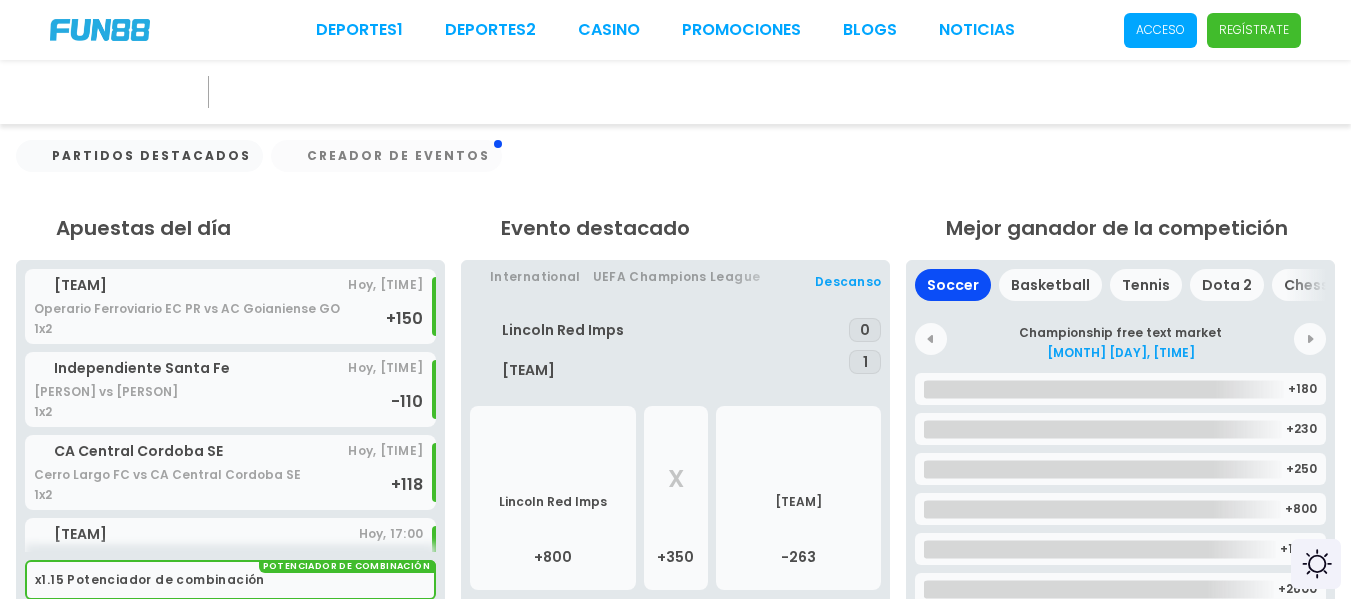 click on "Partidos destacados Creador de Eventos" at bounding box center [675, 181] 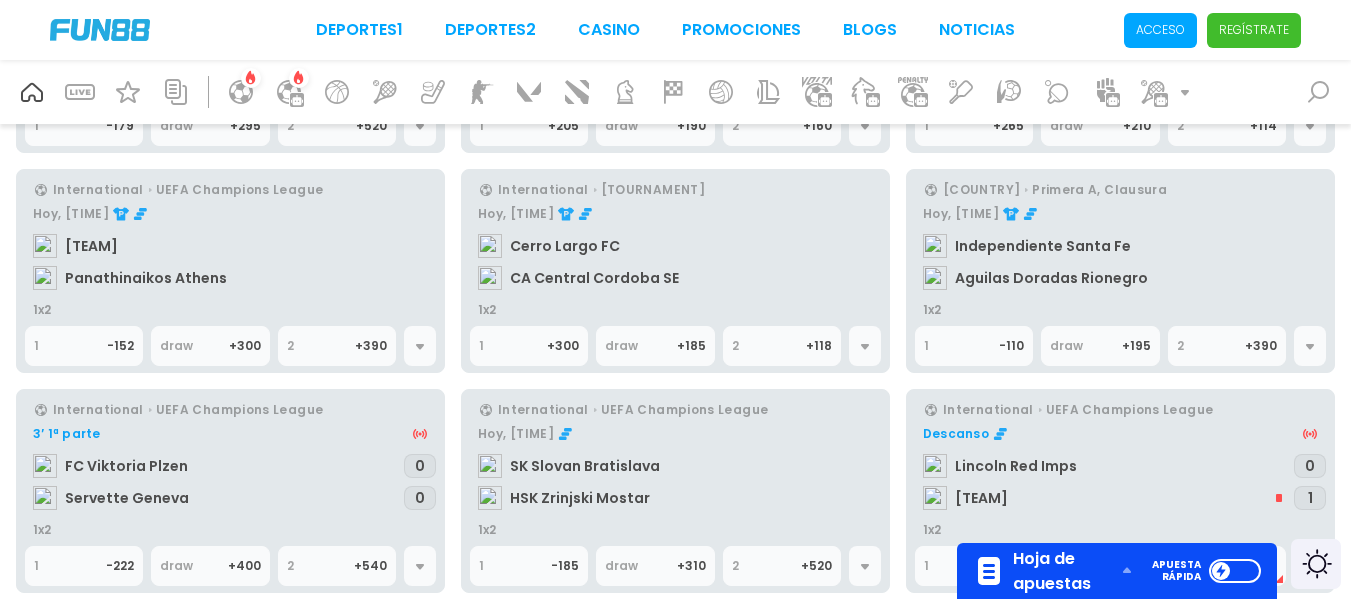 scroll, scrollTop: 0, scrollLeft: 0, axis: both 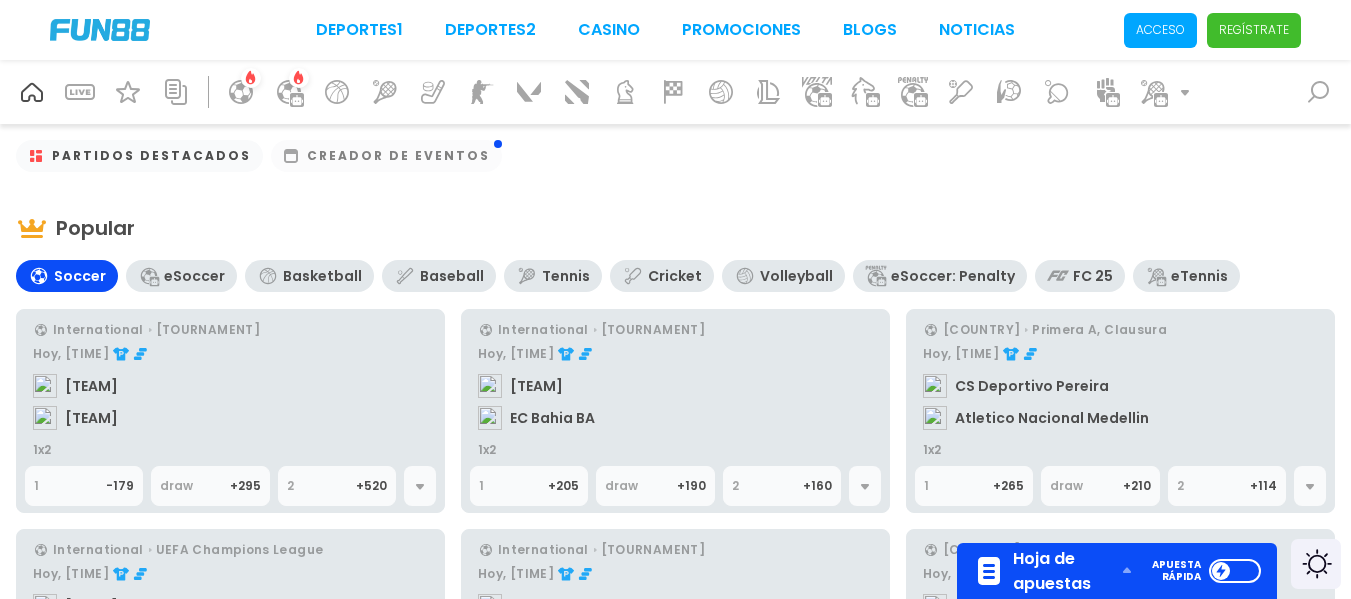 click on "eSoccer" at bounding box center [194, 276] 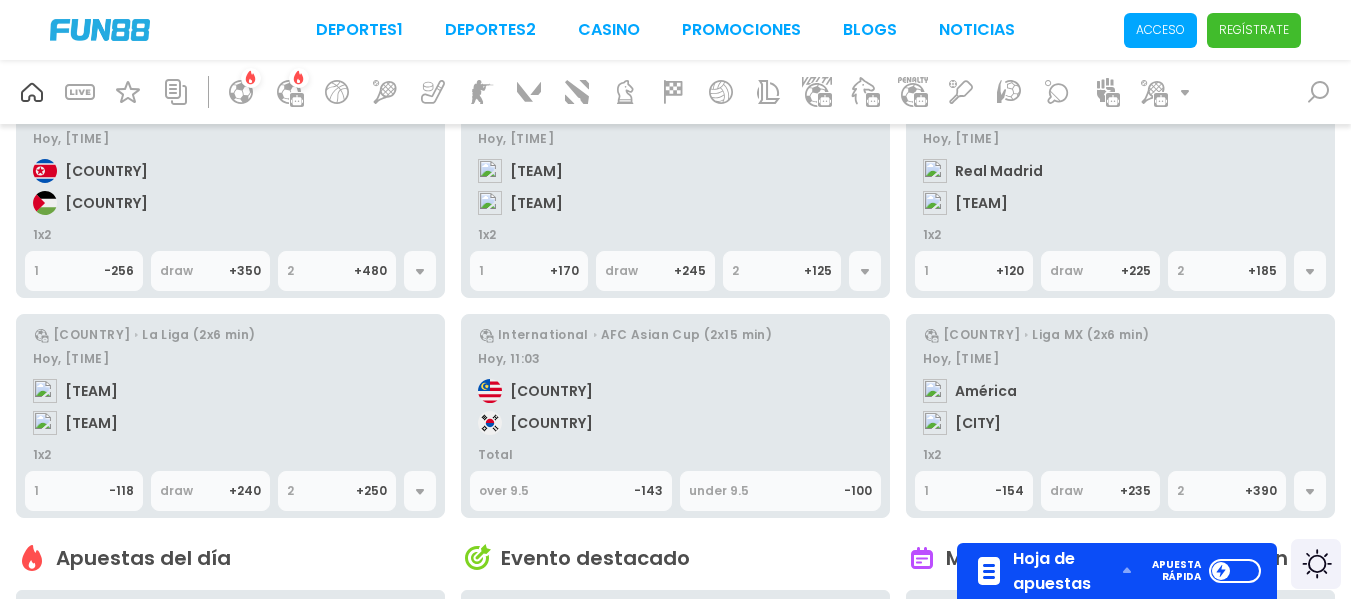 scroll, scrollTop: 0, scrollLeft: 0, axis: both 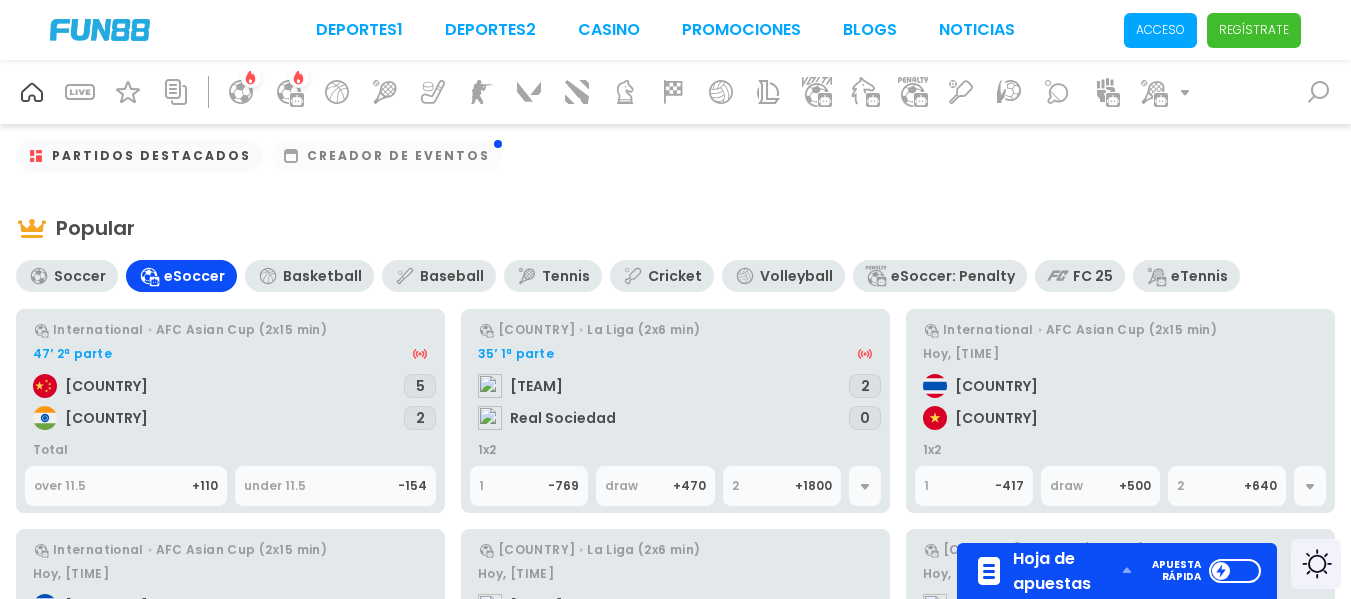click on "Soccer" at bounding box center [80, 276] 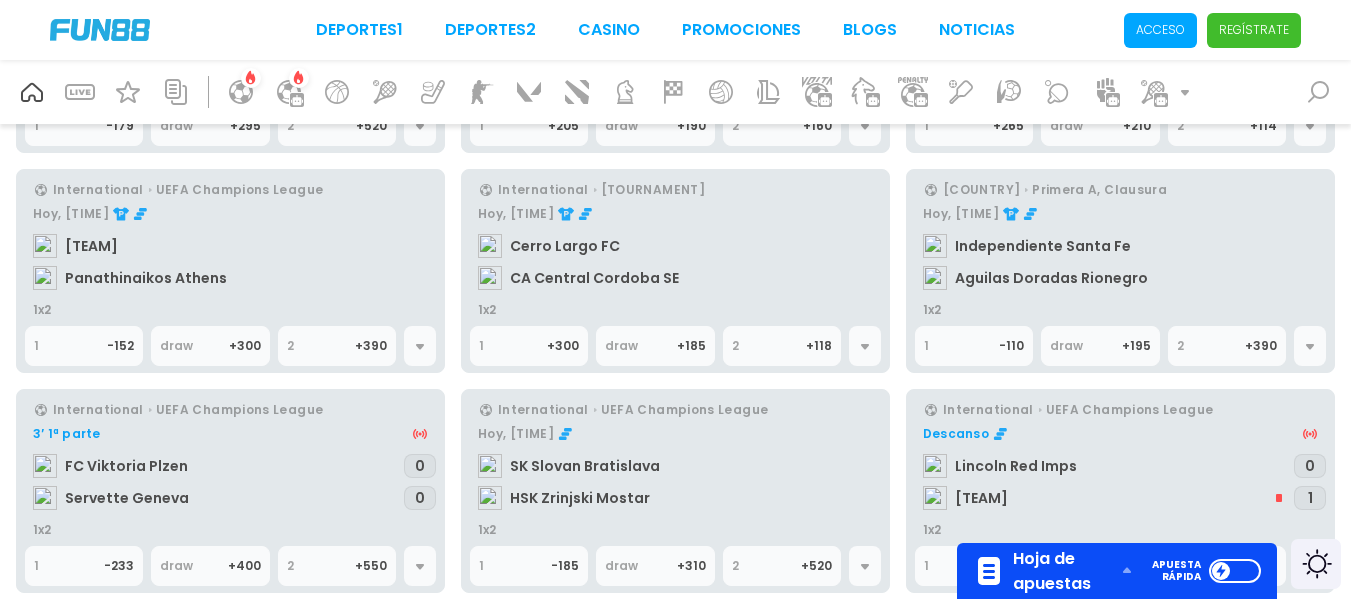 scroll, scrollTop: 0, scrollLeft: 0, axis: both 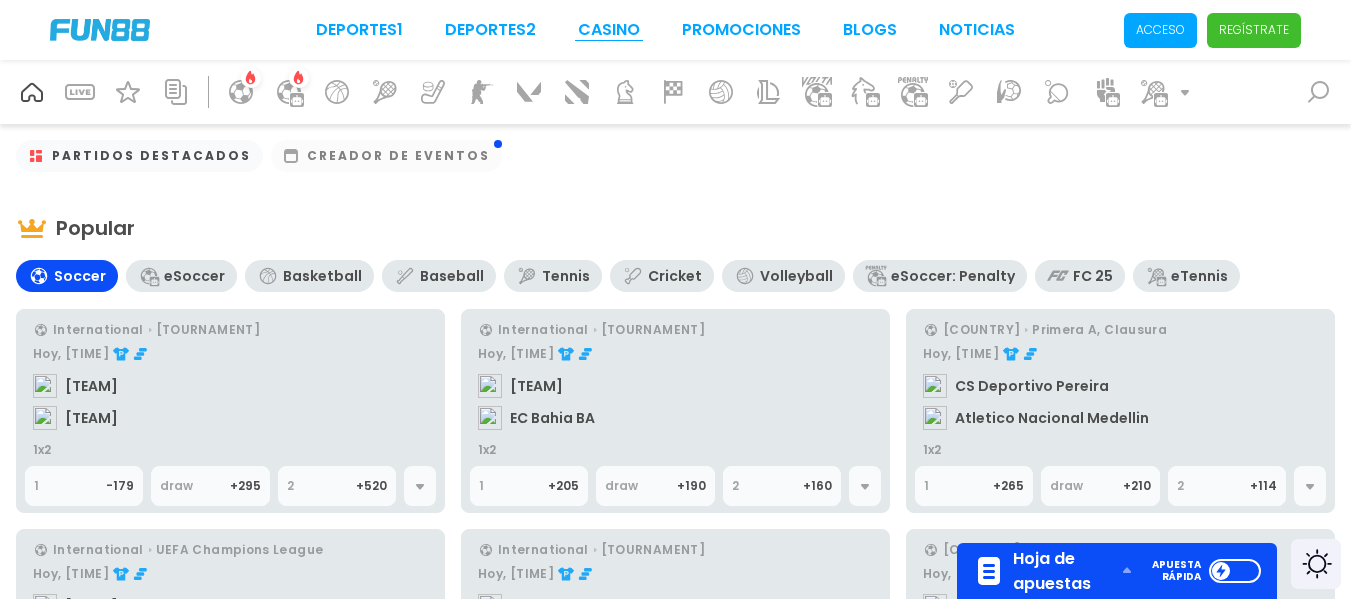 click on "CASINO" at bounding box center (609, 30) 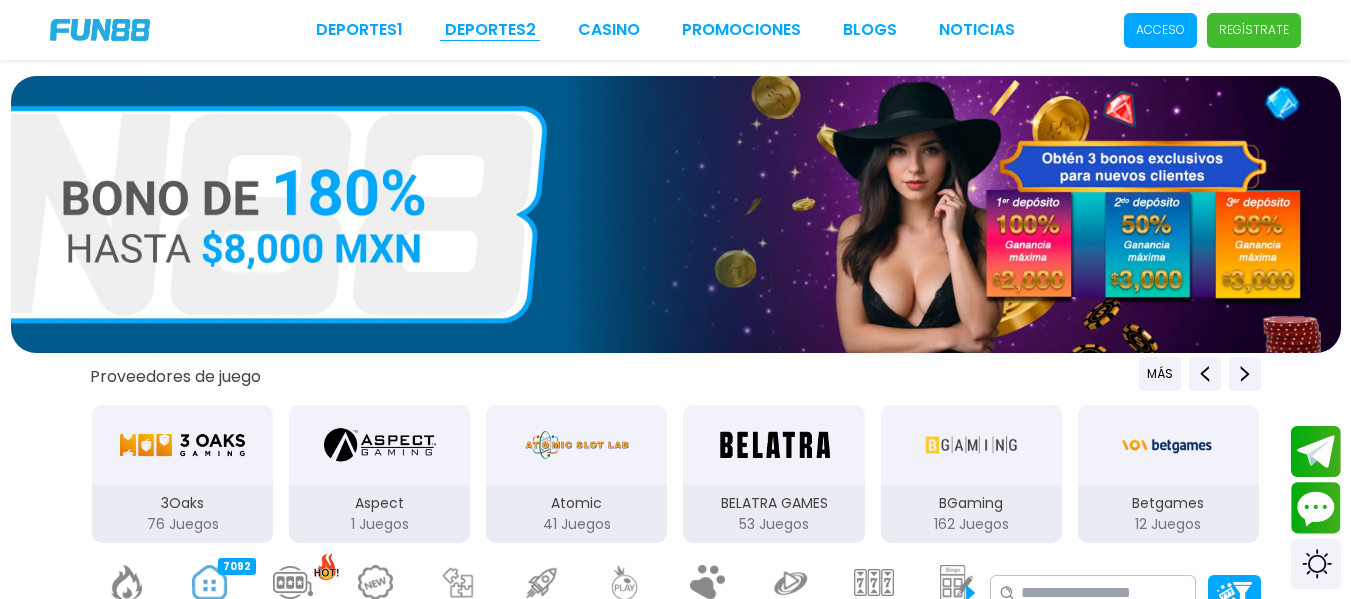 click on "Deportes  2" at bounding box center (490, 30) 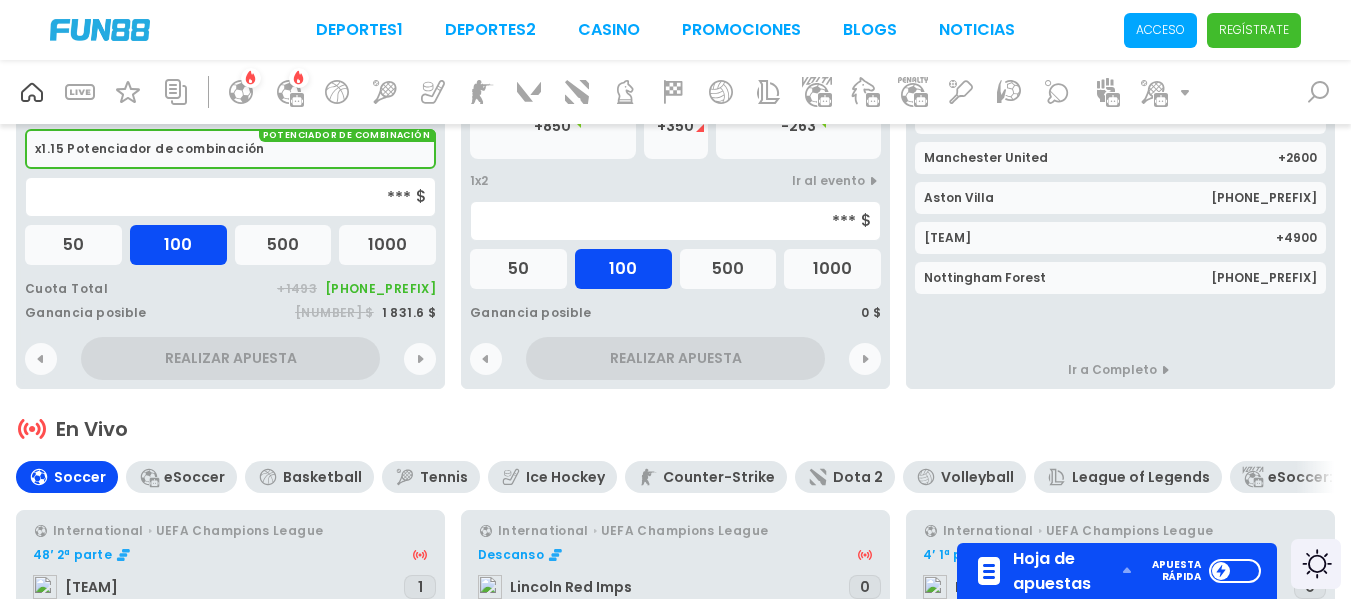 scroll, scrollTop: 1159, scrollLeft: 0, axis: vertical 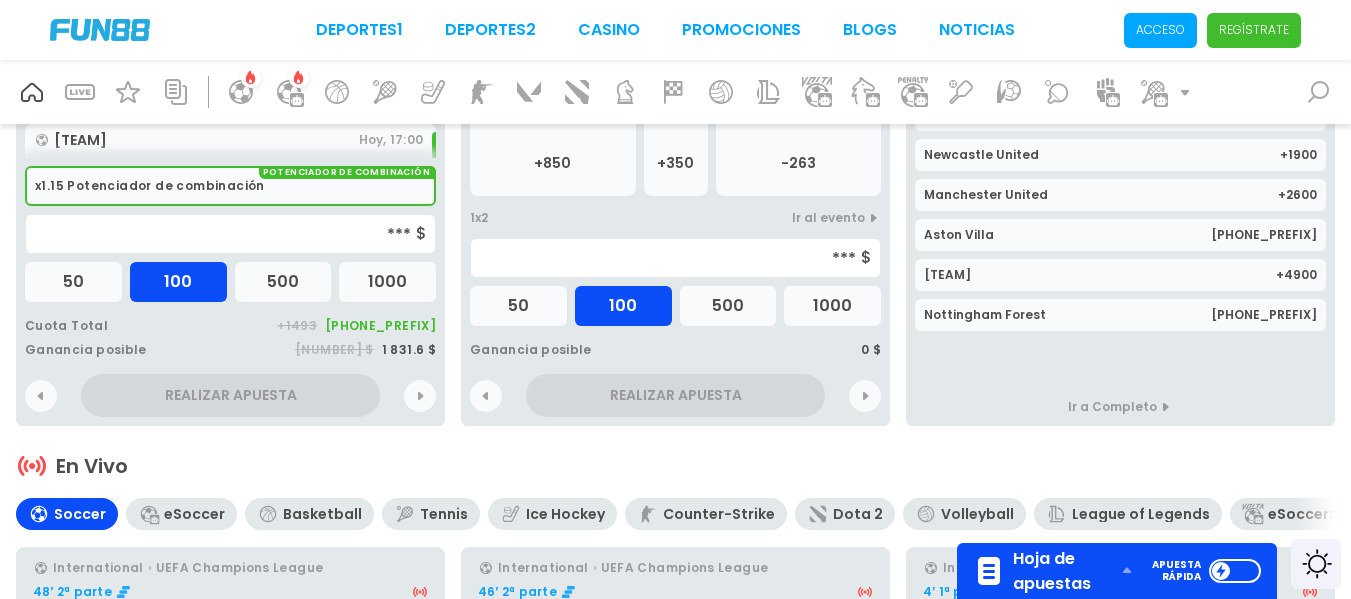 click on "50" at bounding box center (518, 306) 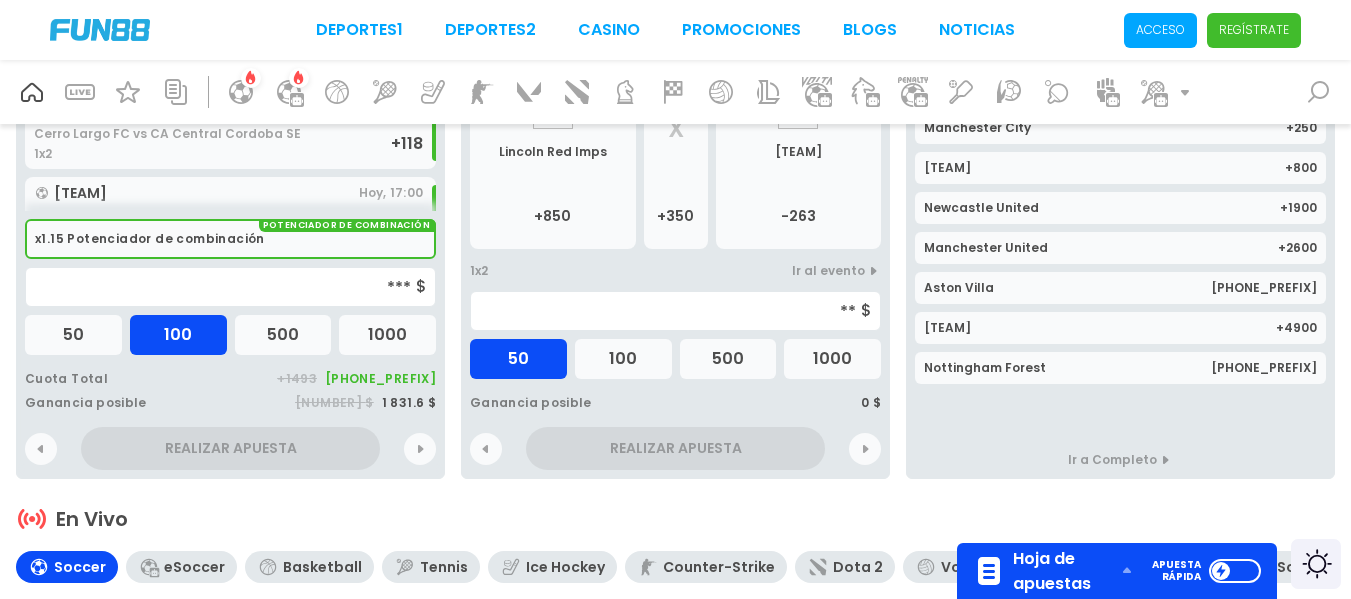scroll, scrollTop: 1105, scrollLeft: 0, axis: vertical 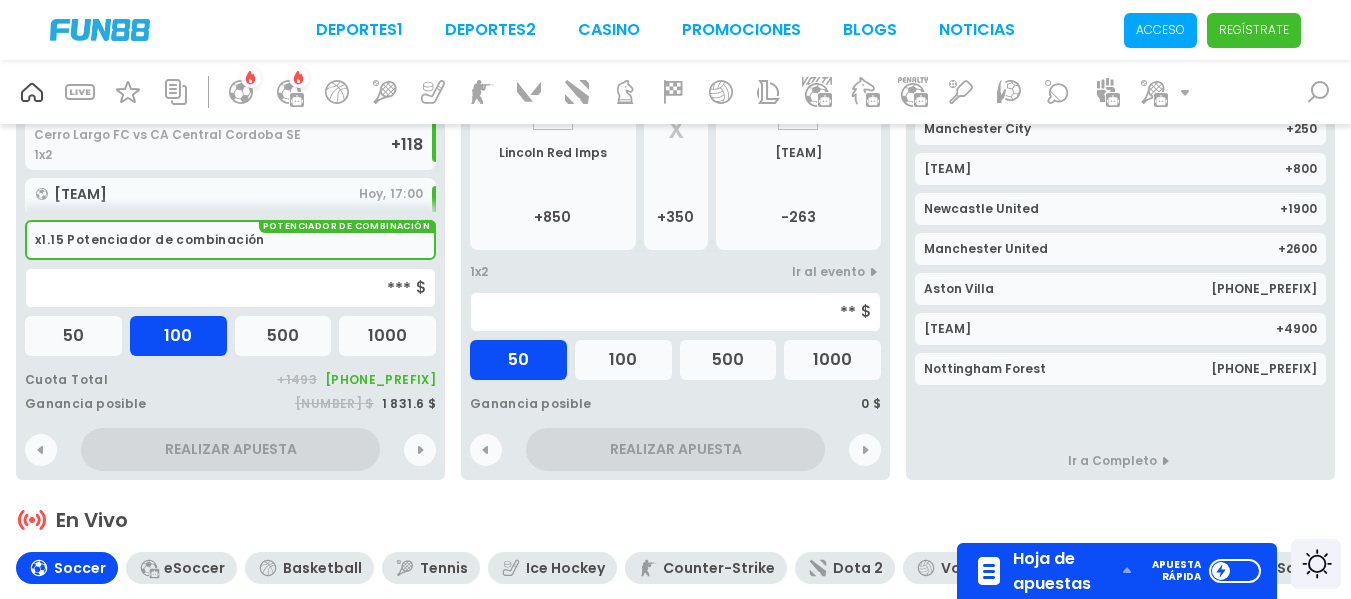click on "100" at bounding box center [623, 360] 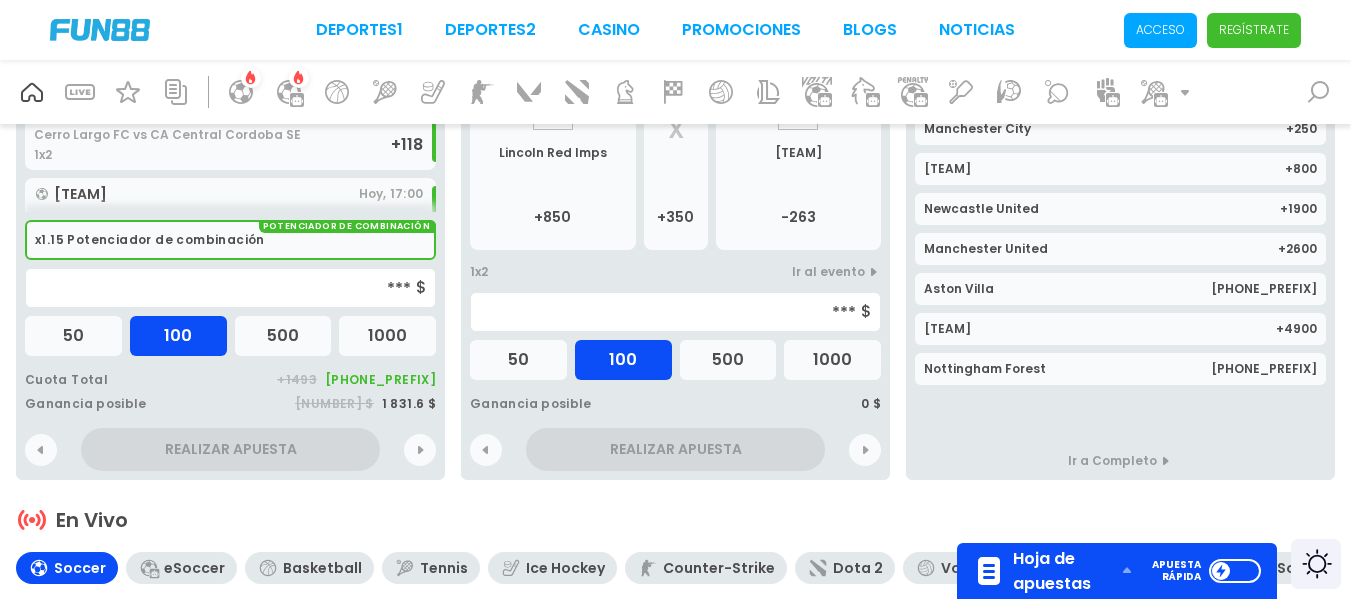 click on "500" at bounding box center [728, 360] 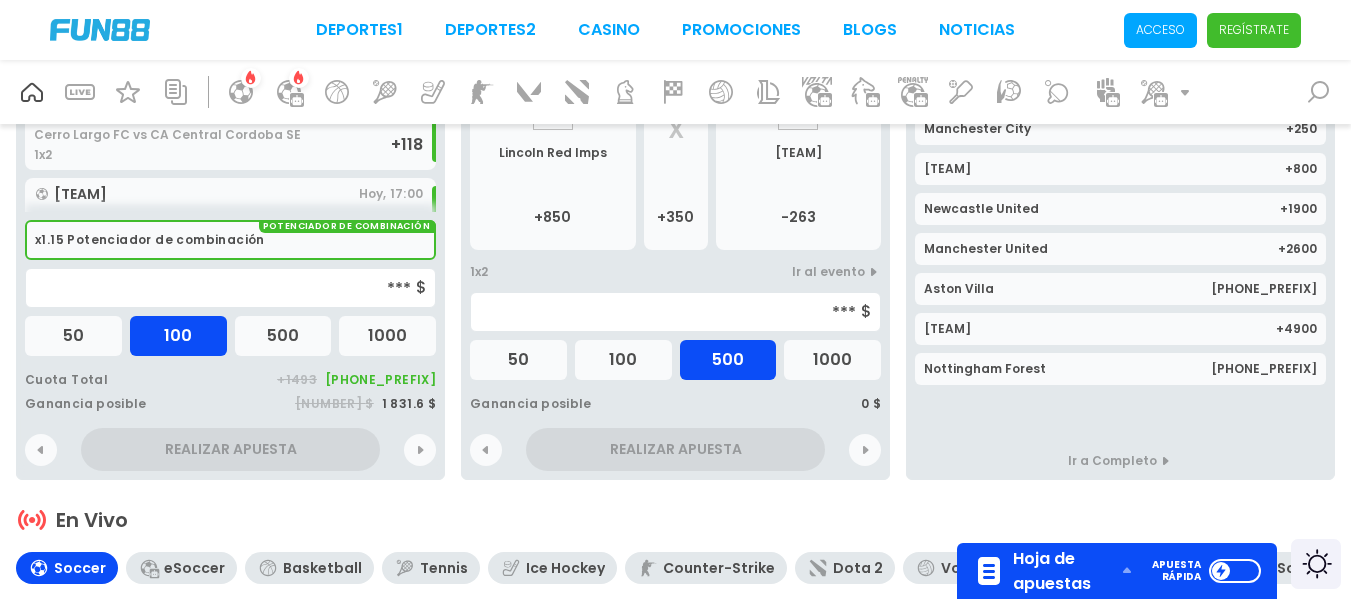 click on "1000" at bounding box center (832, 360) 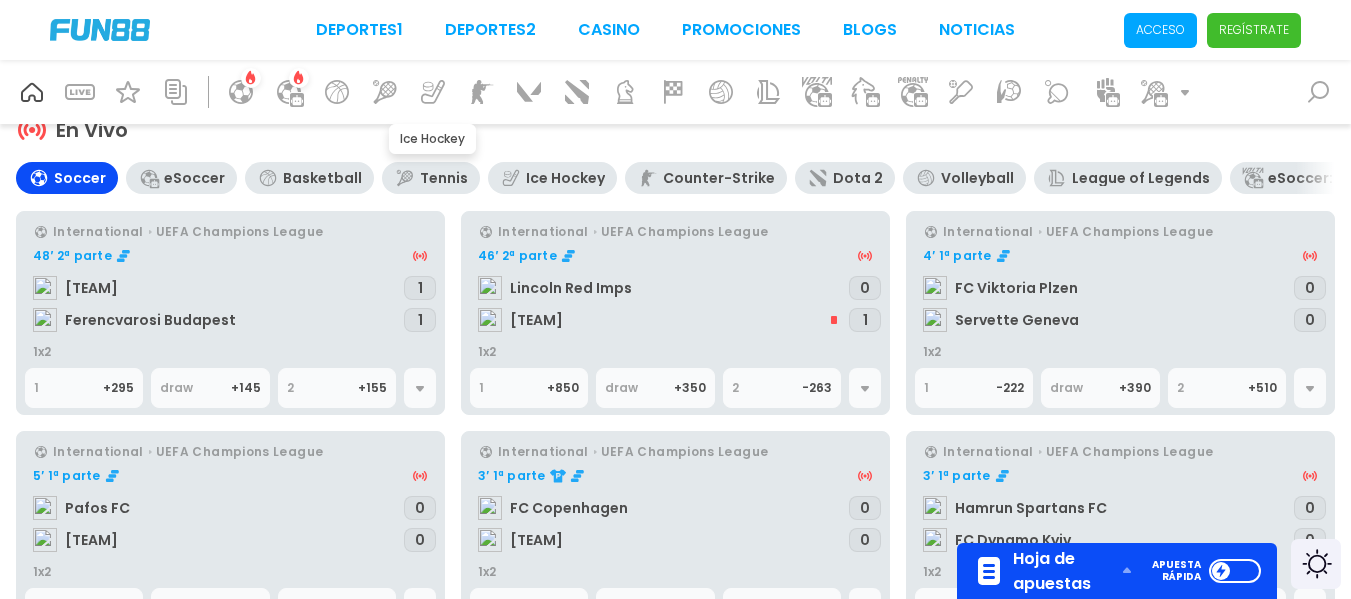 click 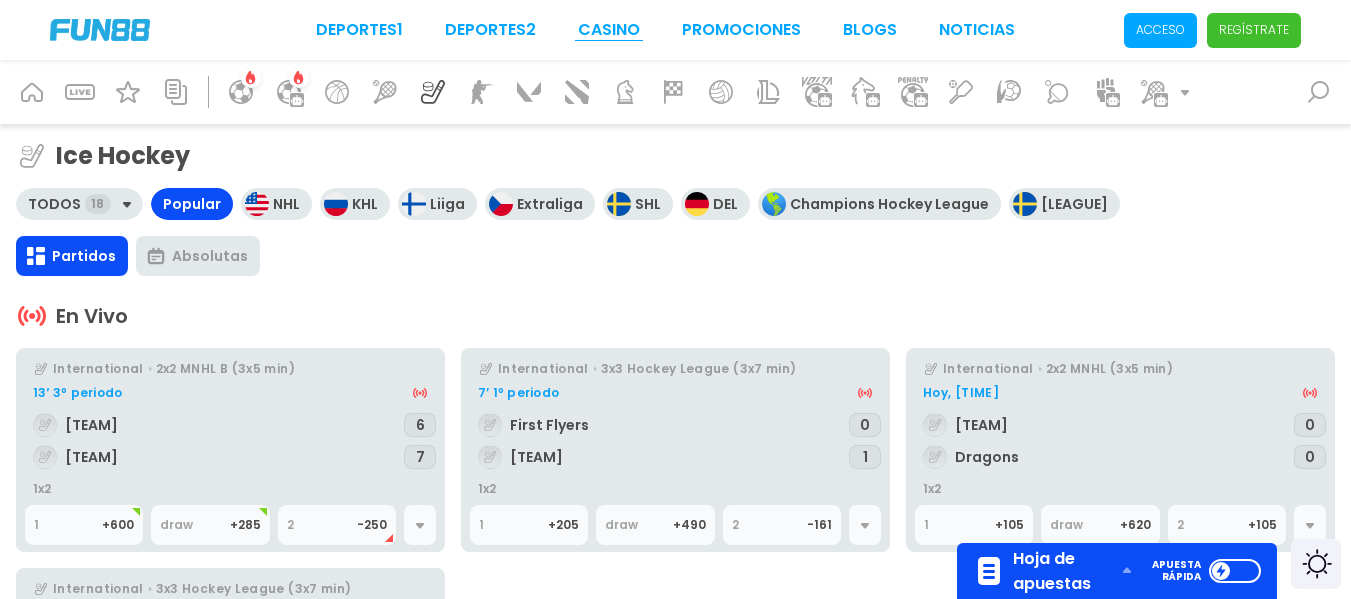 click on "CASINO" at bounding box center (609, 30) 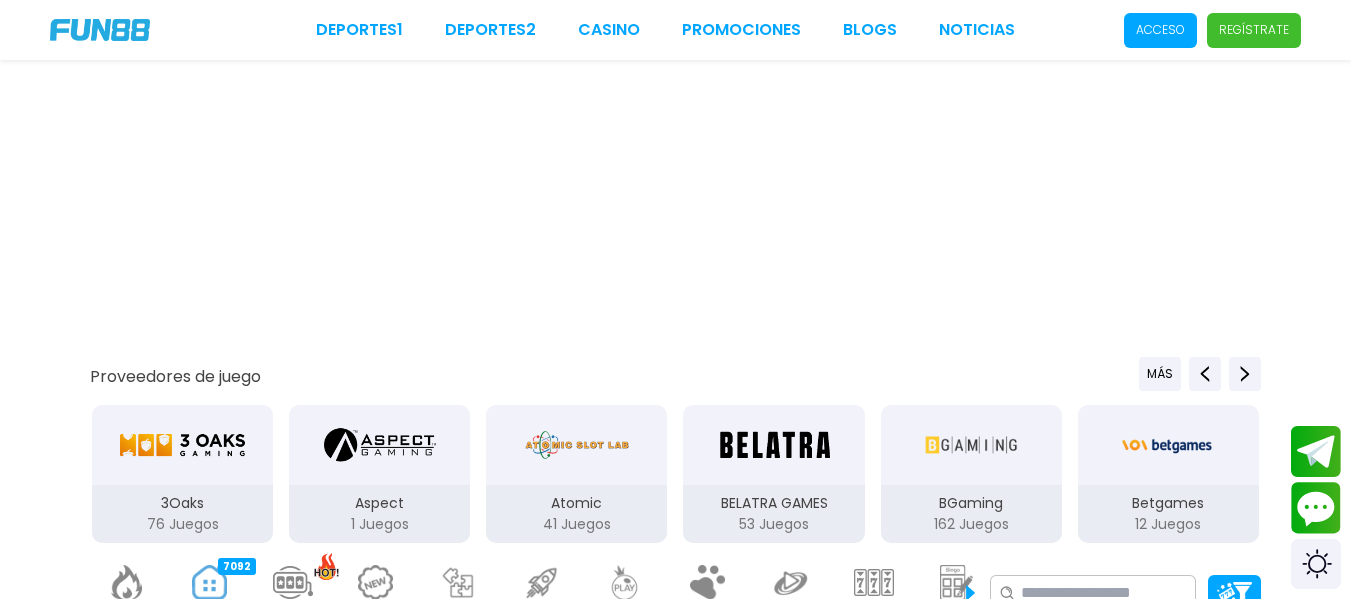 click on "CASINO" at bounding box center [609, 30] 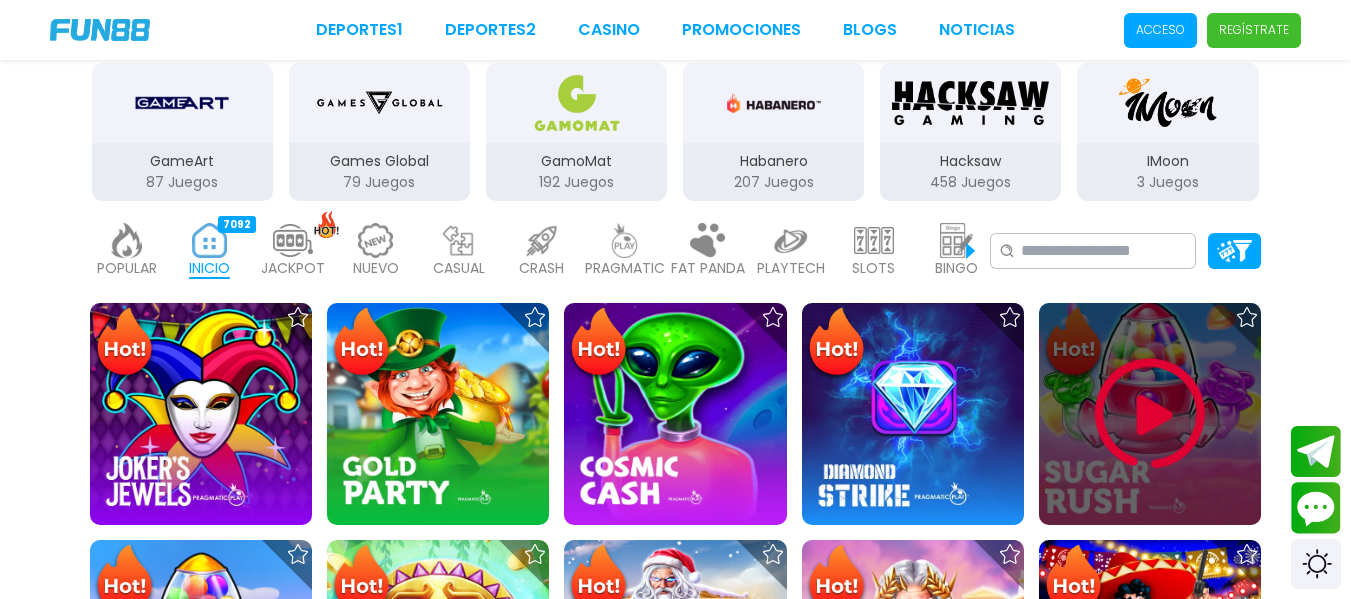 scroll, scrollTop: 343, scrollLeft: 0, axis: vertical 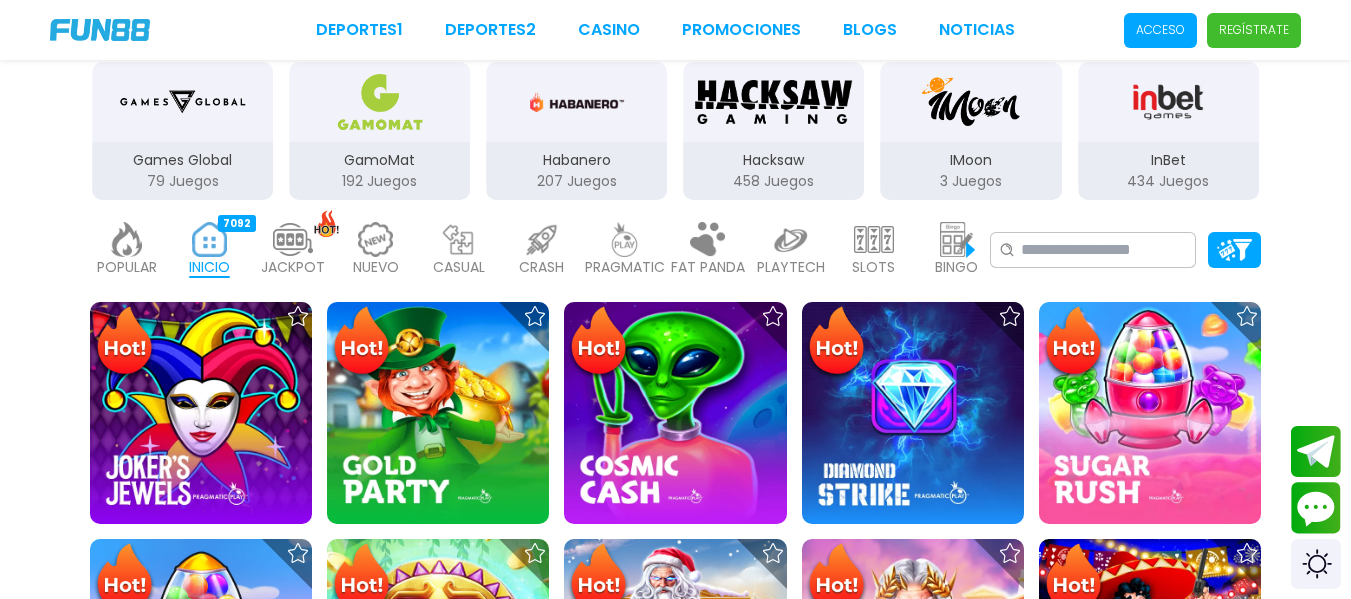 click at bounding box center [459, 239] 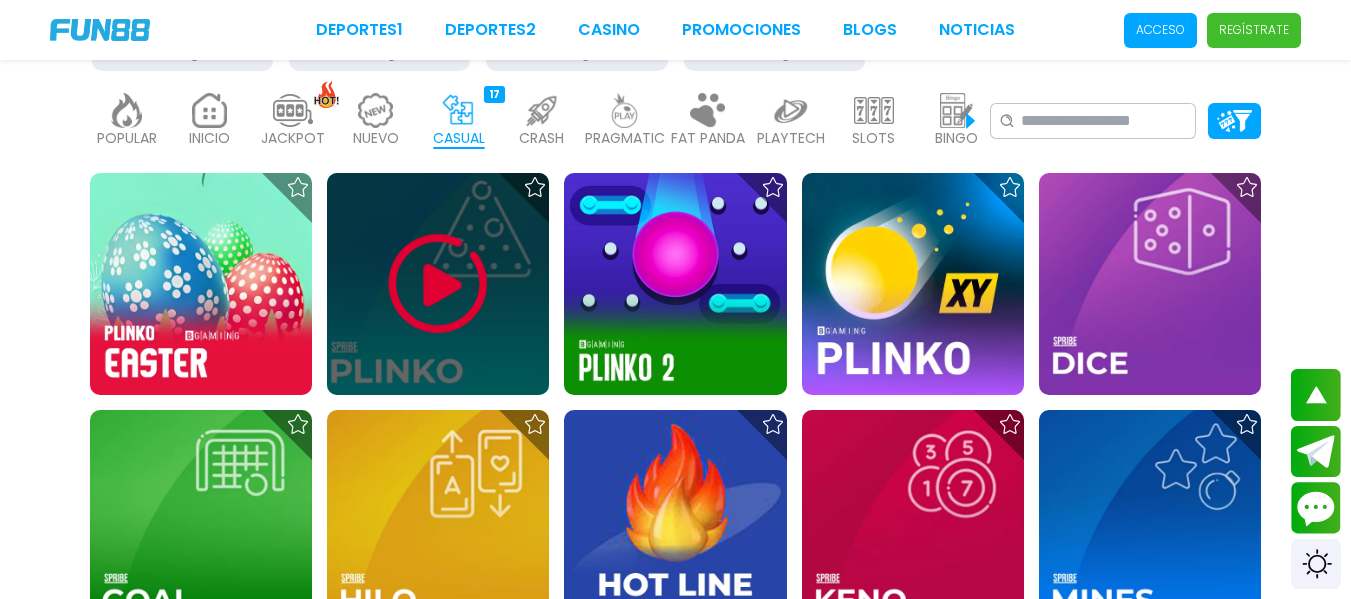 scroll, scrollTop: 472, scrollLeft: 0, axis: vertical 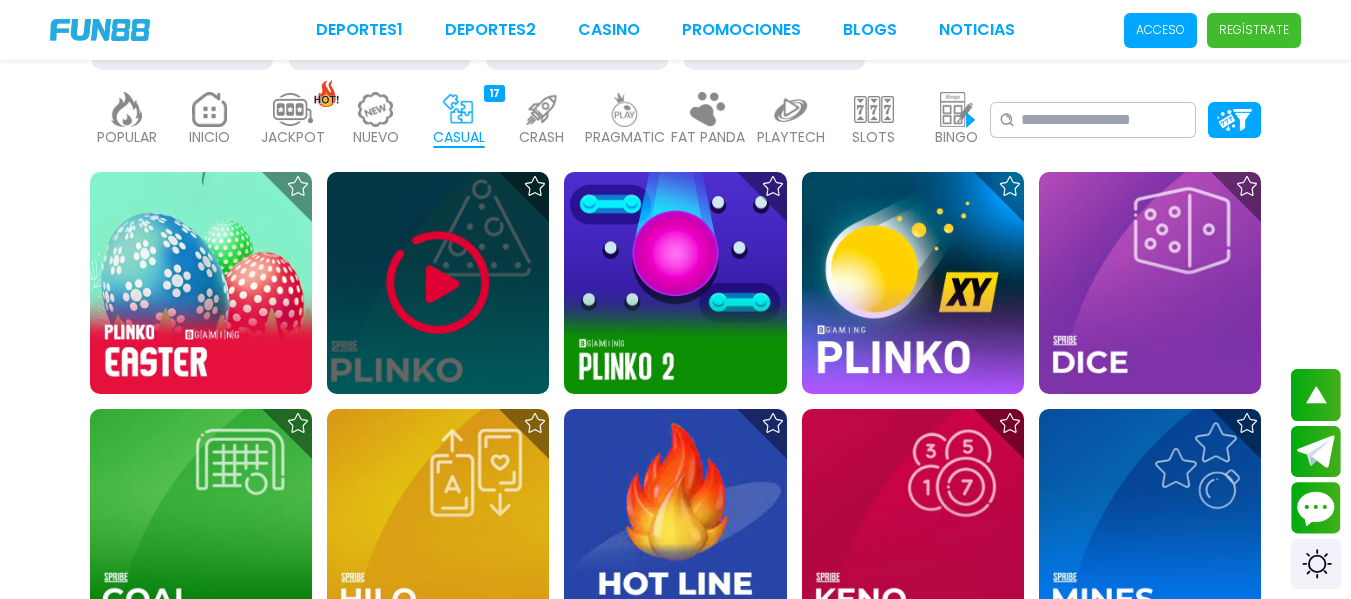 click at bounding box center [438, 283] 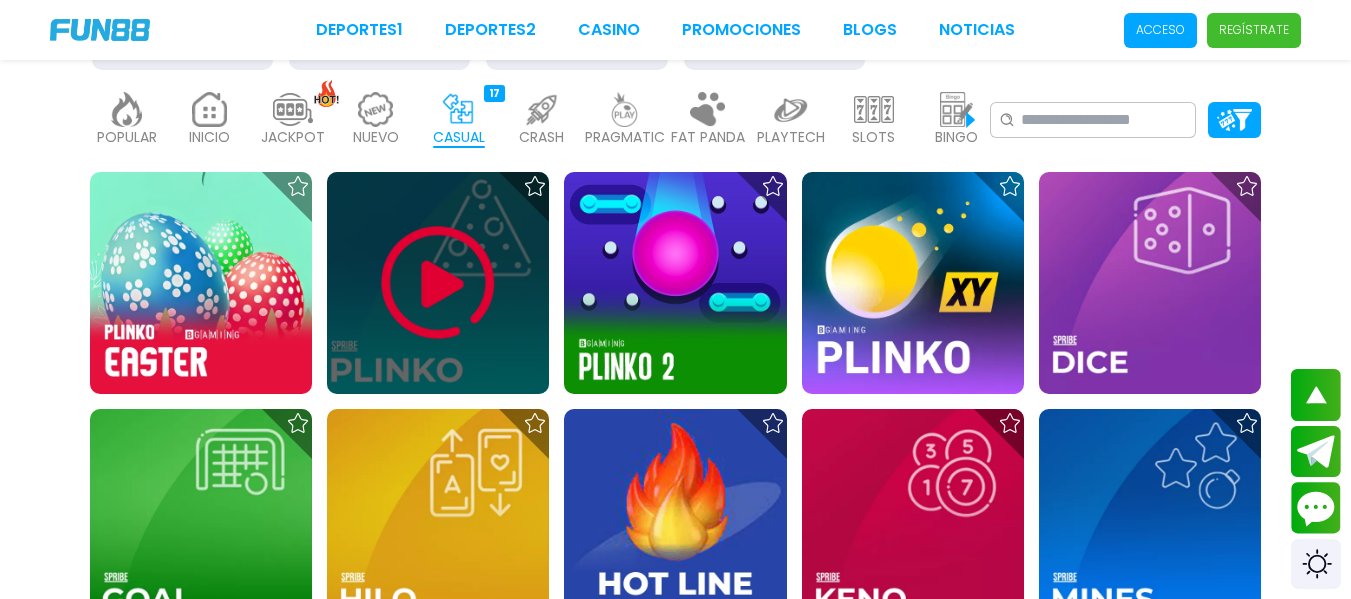 scroll, scrollTop: 0, scrollLeft: 0, axis: both 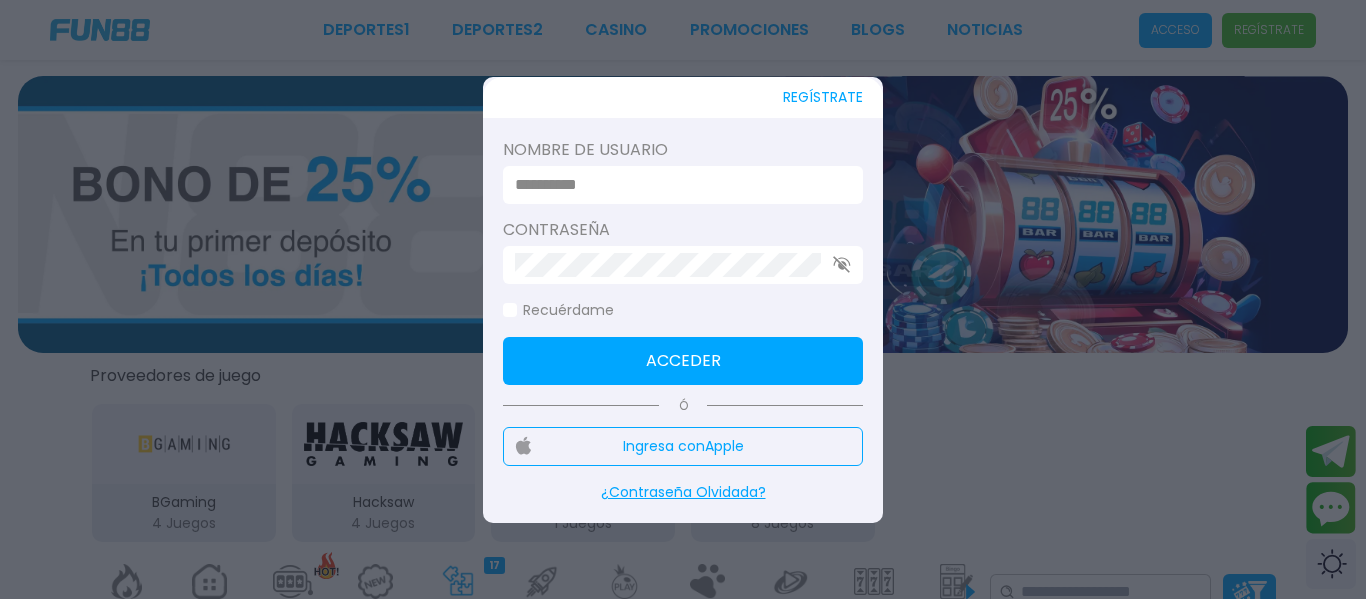 click at bounding box center (683, 299) 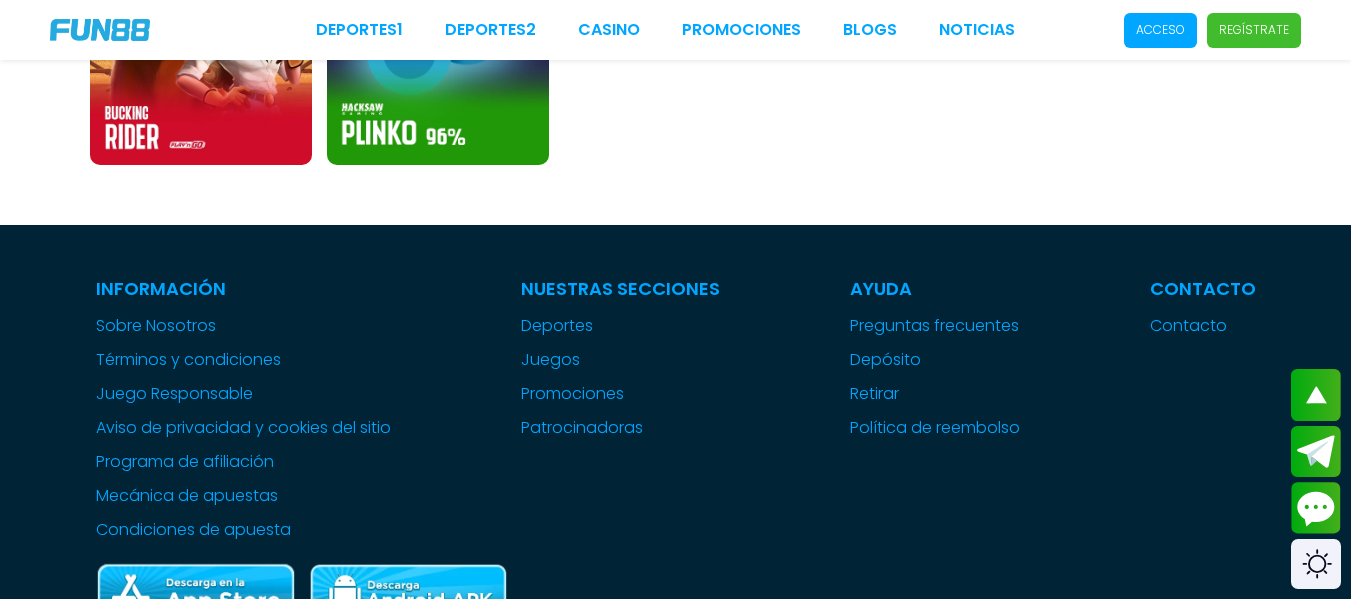scroll, scrollTop: 1414, scrollLeft: 0, axis: vertical 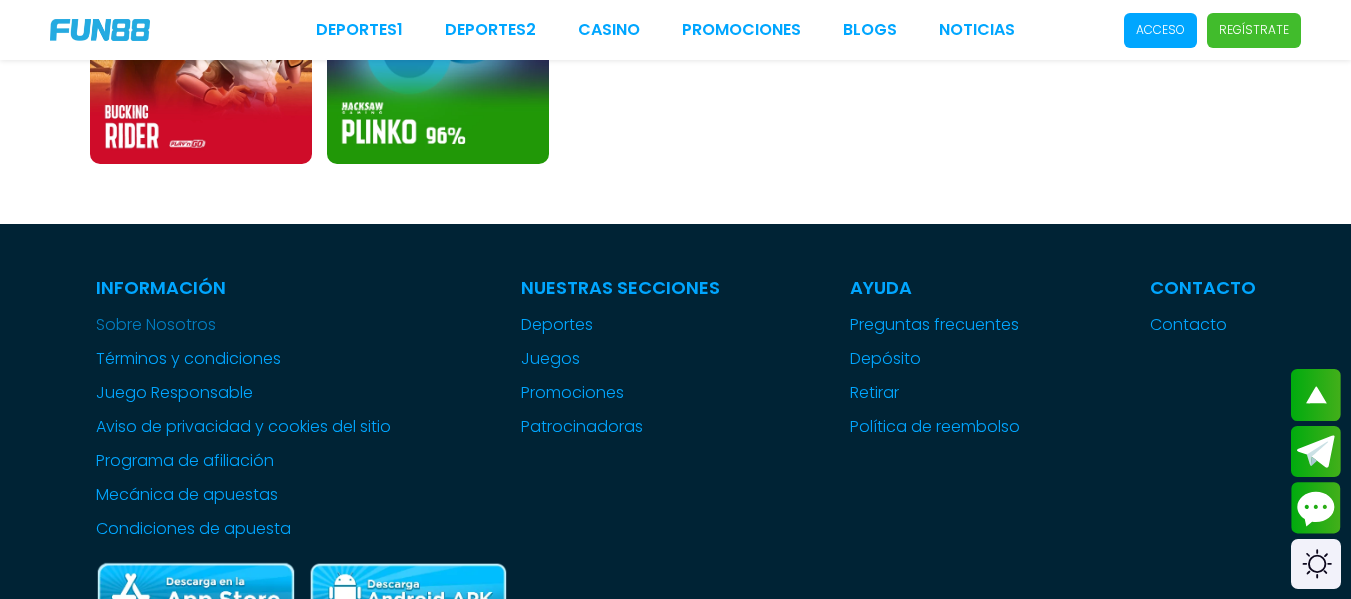 click on "Sobre Nosotros" at bounding box center [243, 325] 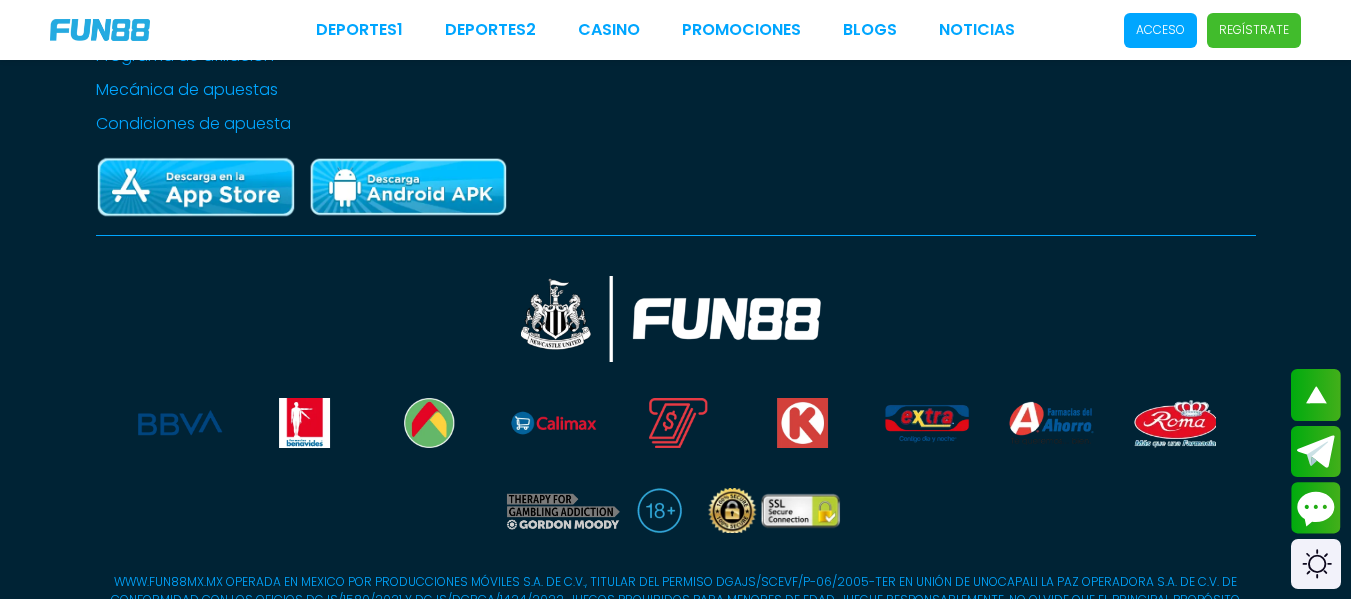 scroll, scrollTop: 571, scrollLeft: 0, axis: vertical 